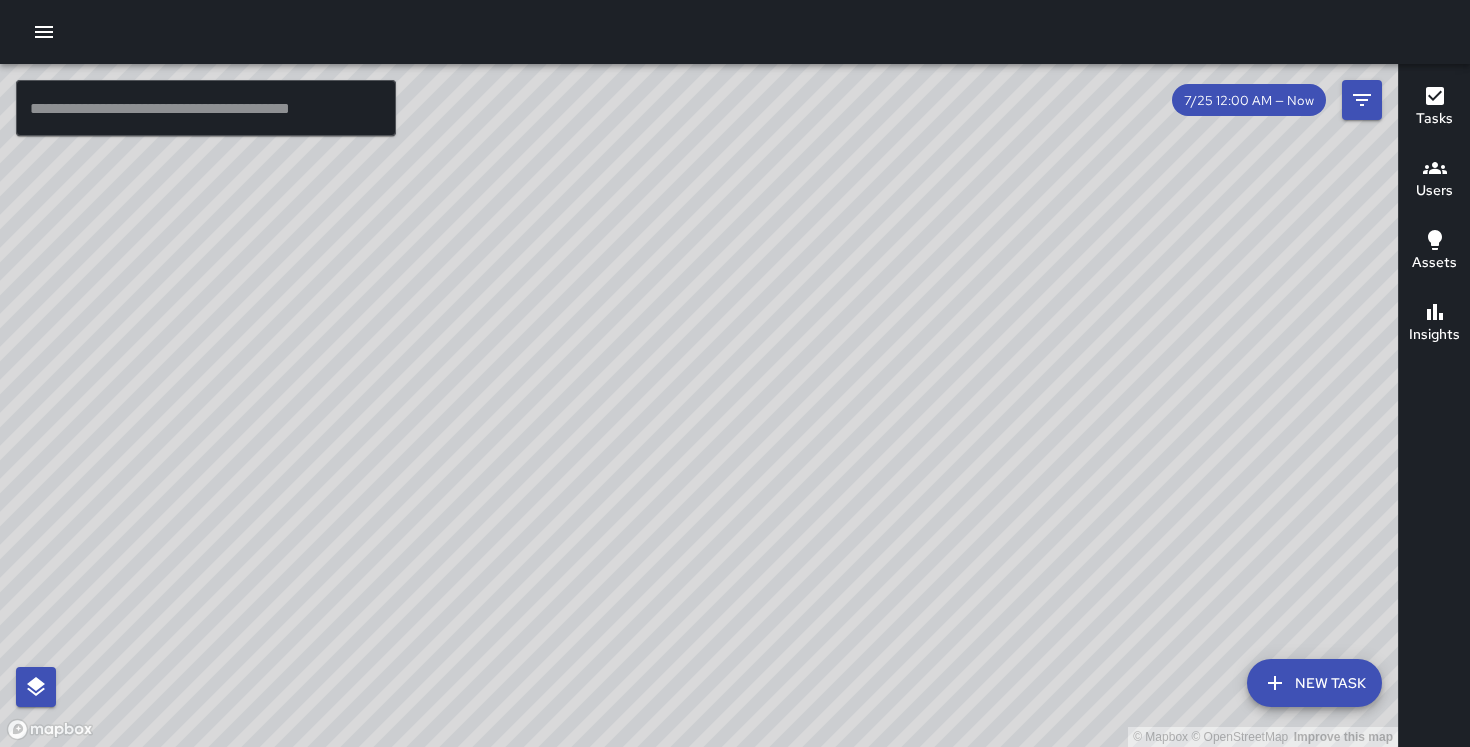 scroll, scrollTop: 0, scrollLeft: 0, axis: both 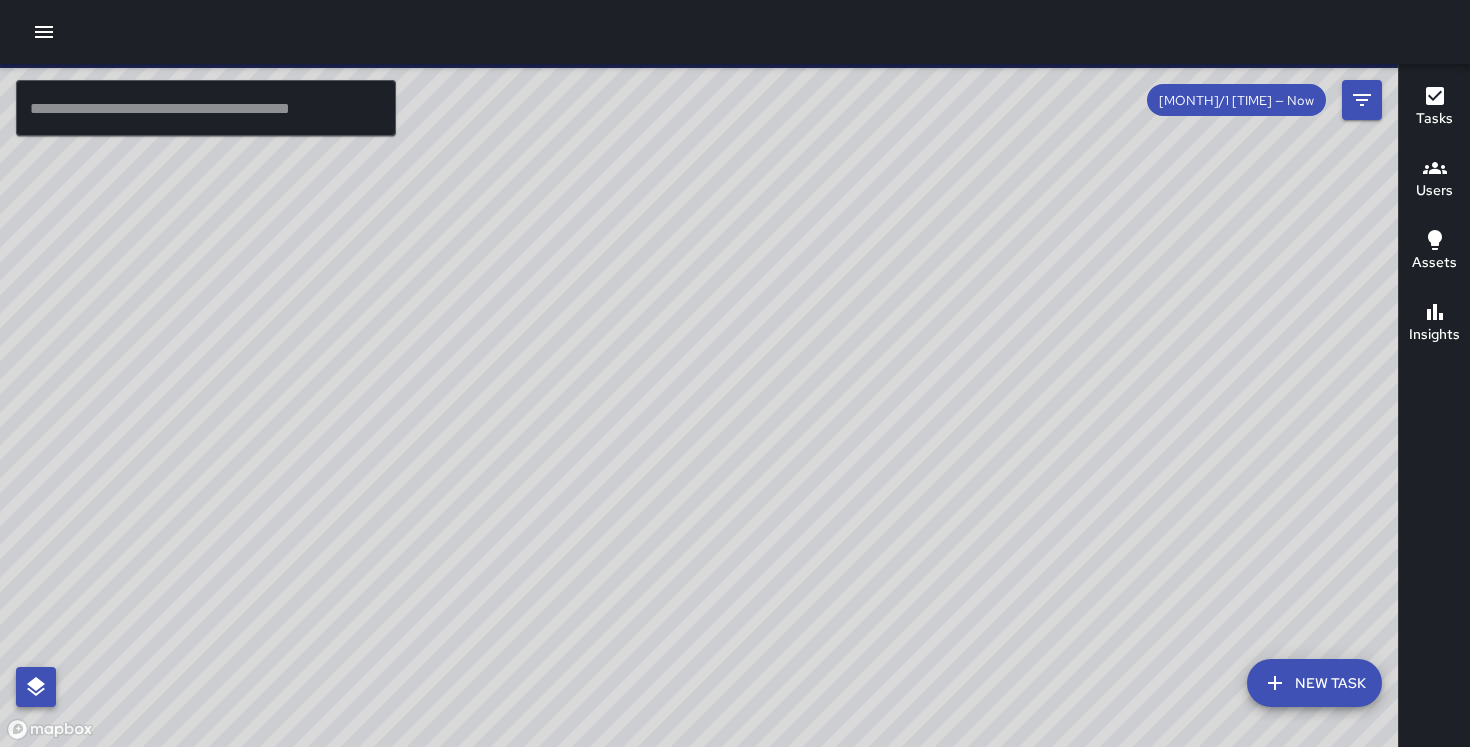 click 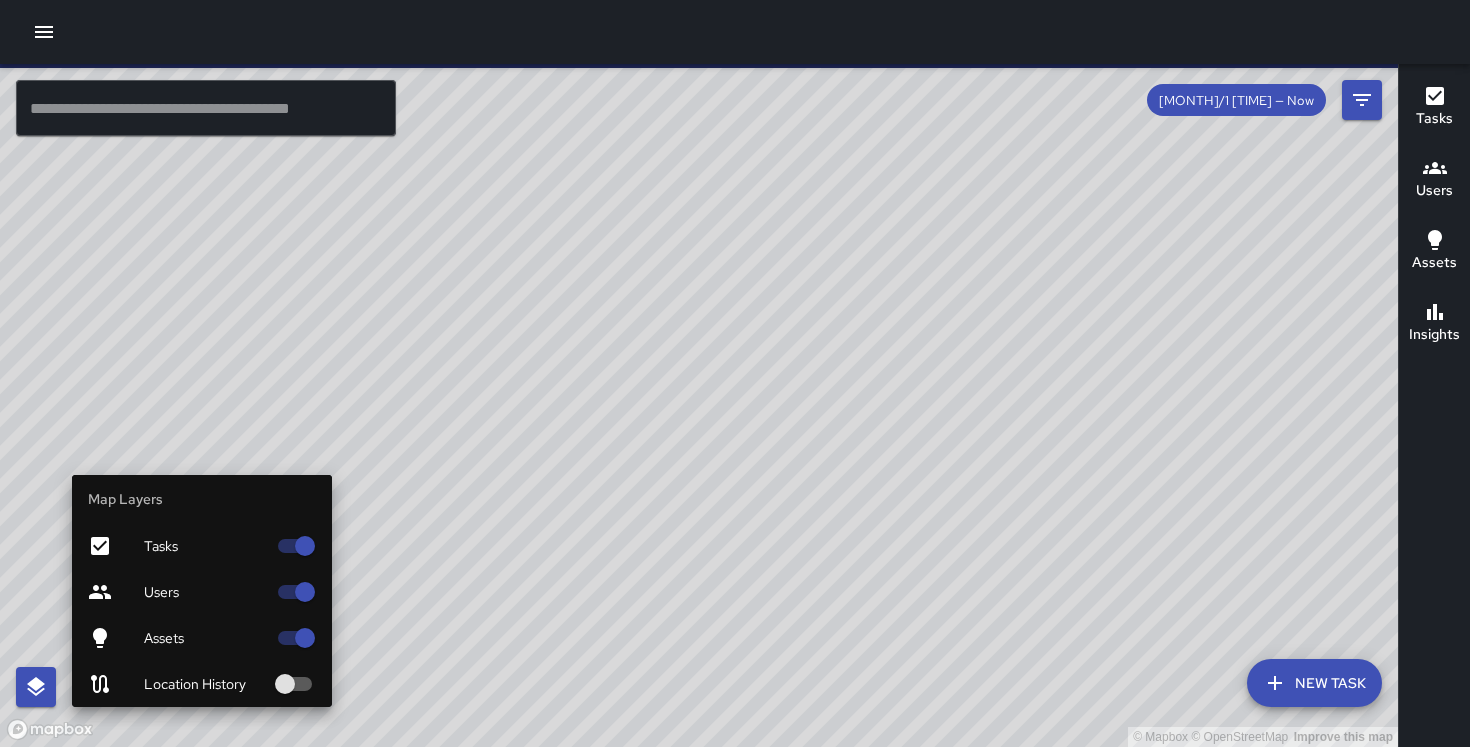 click on "Assets" at bounding box center [205, 638] 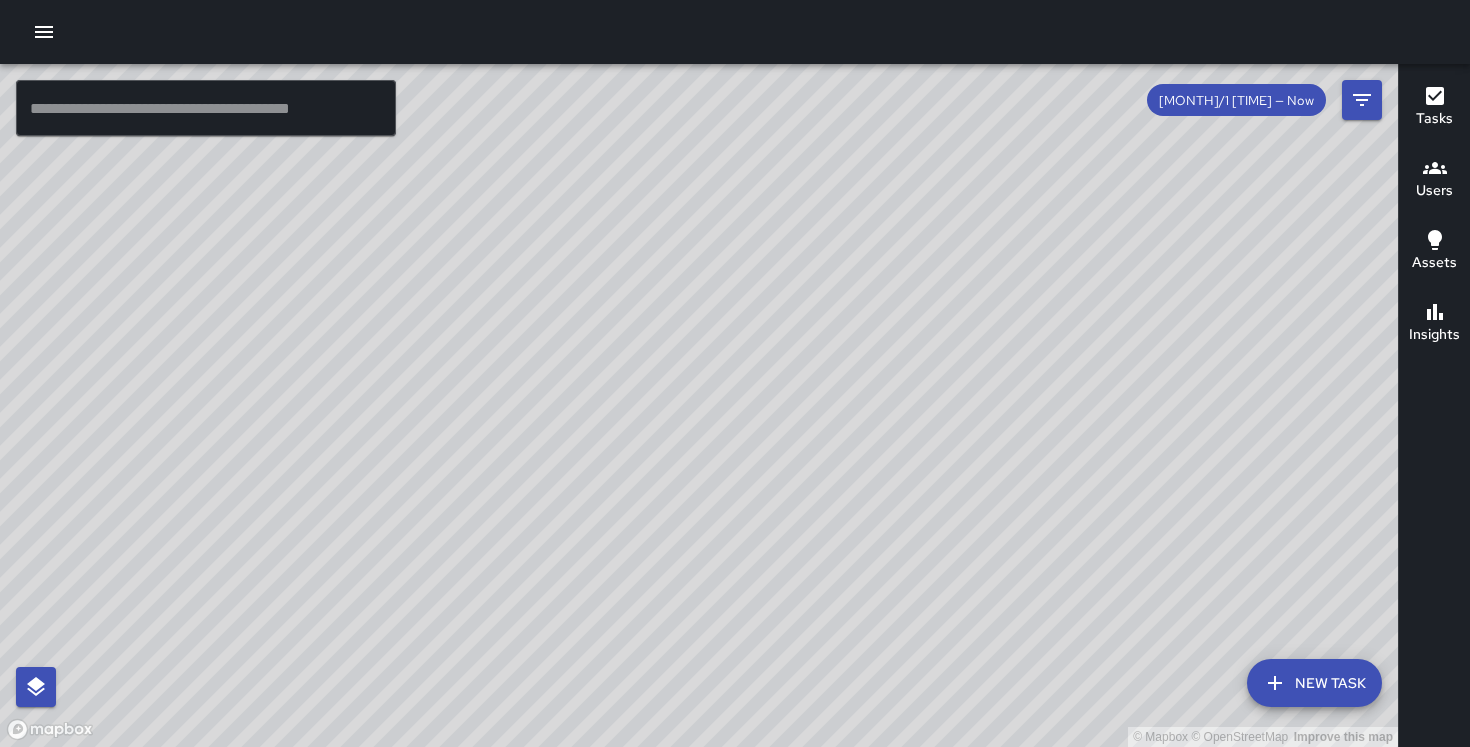 click at bounding box center (44, 32) 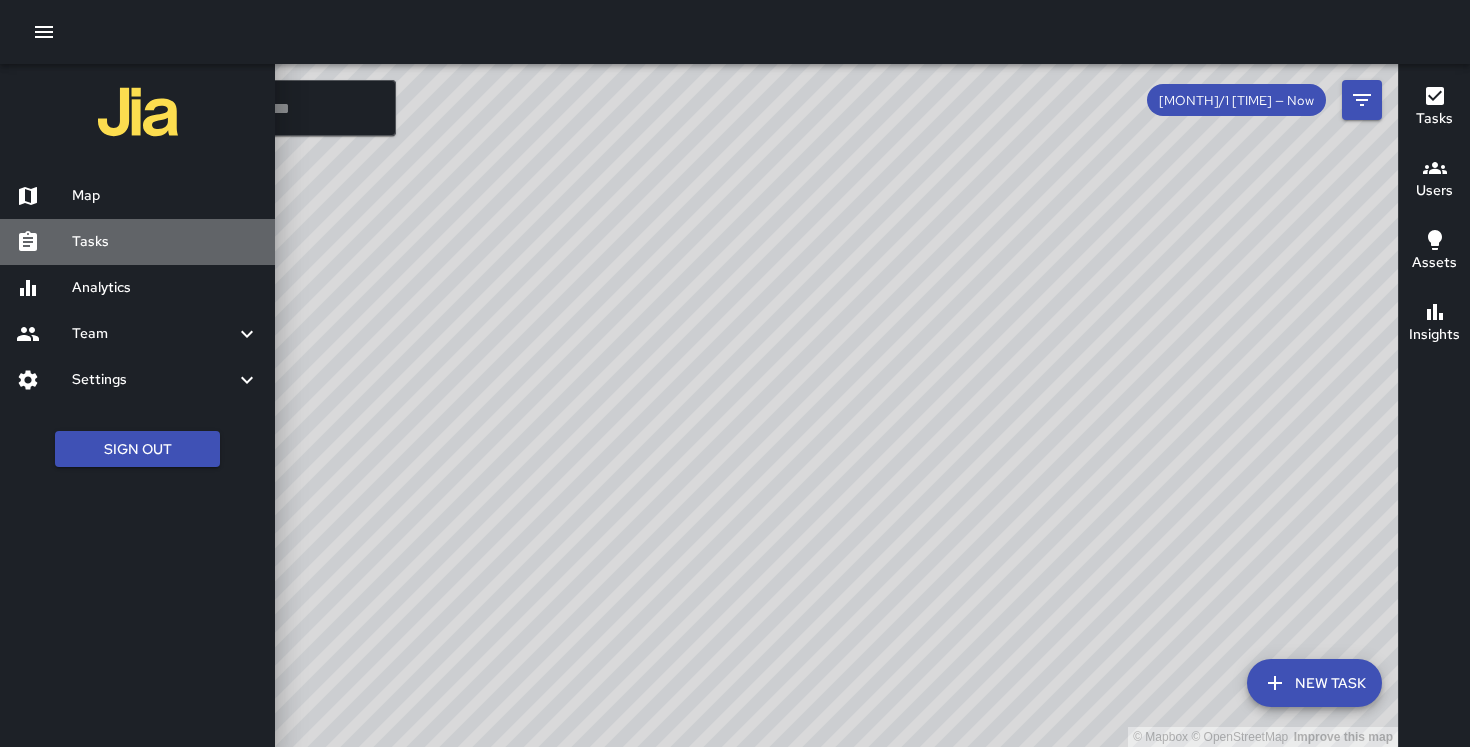 click on "Tasks" at bounding box center [165, 242] 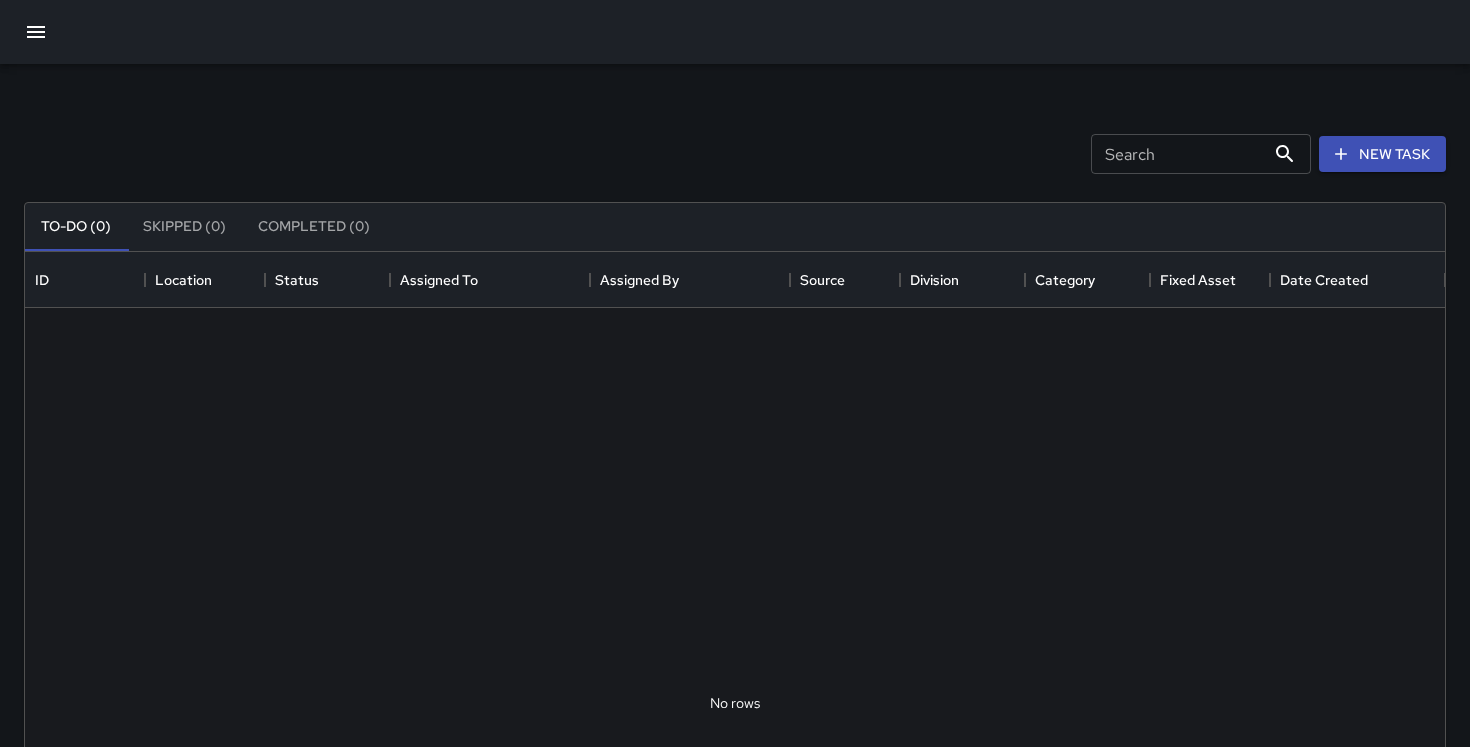 scroll, scrollTop: 1, scrollLeft: 1, axis: both 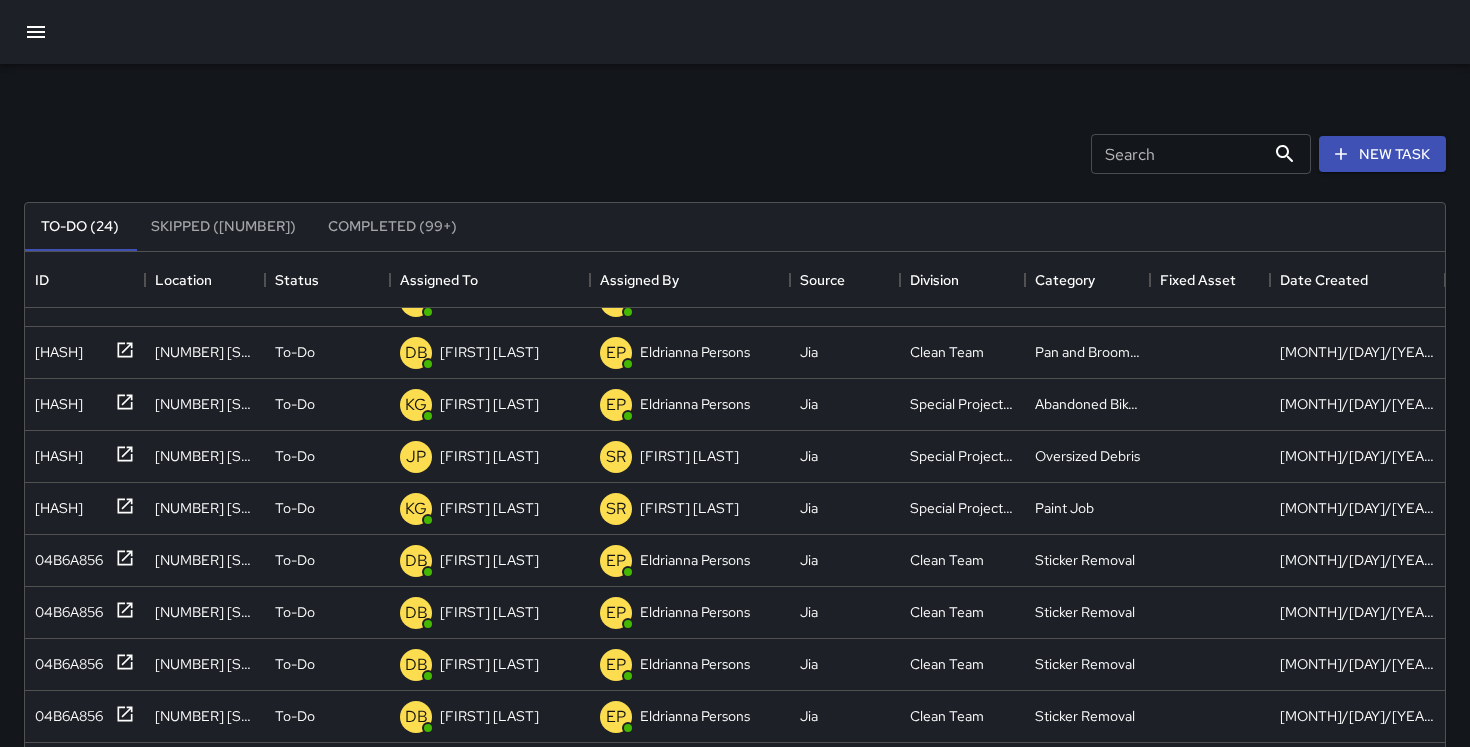 click at bounding box center [36, 32] 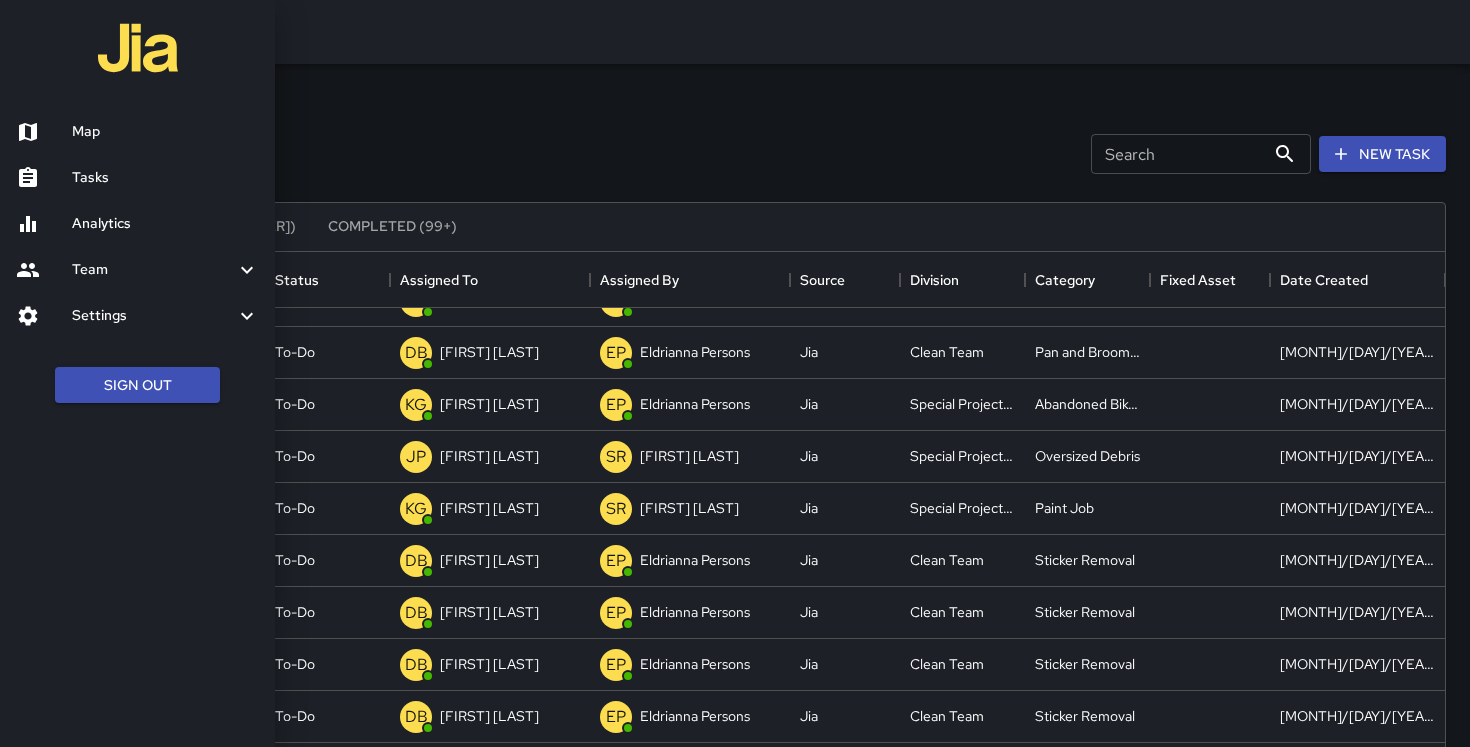 click on "Map" at bounding box center (137, 132) 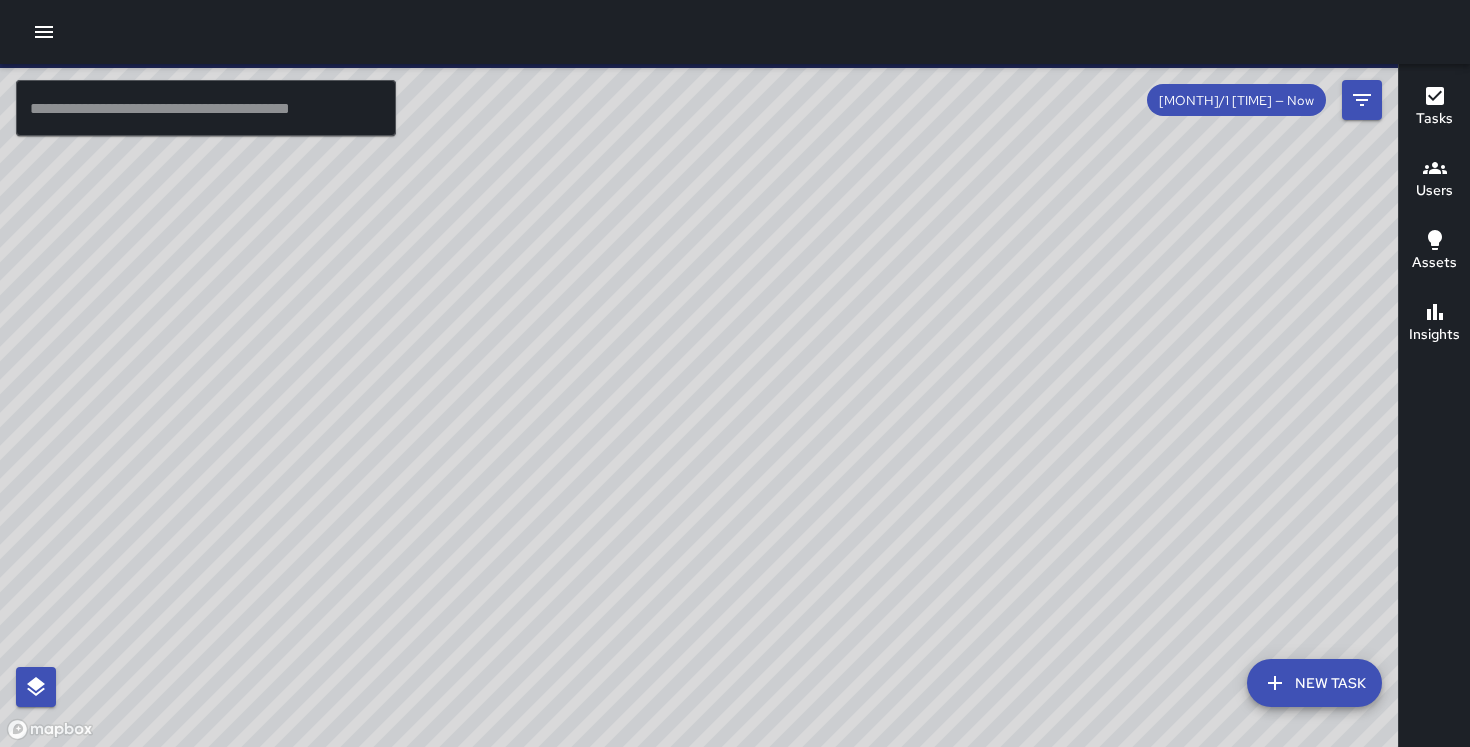 click 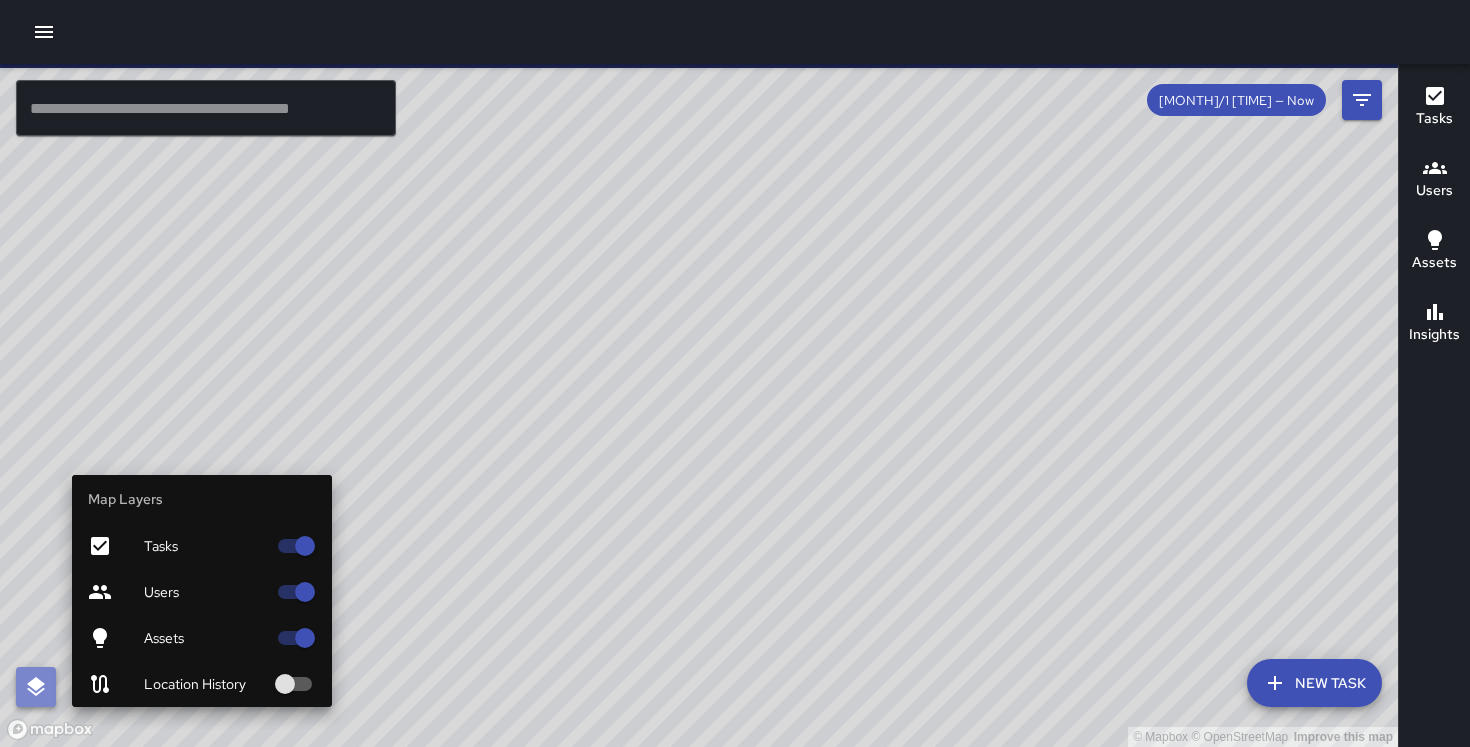 click at bounding box center [36, 687] 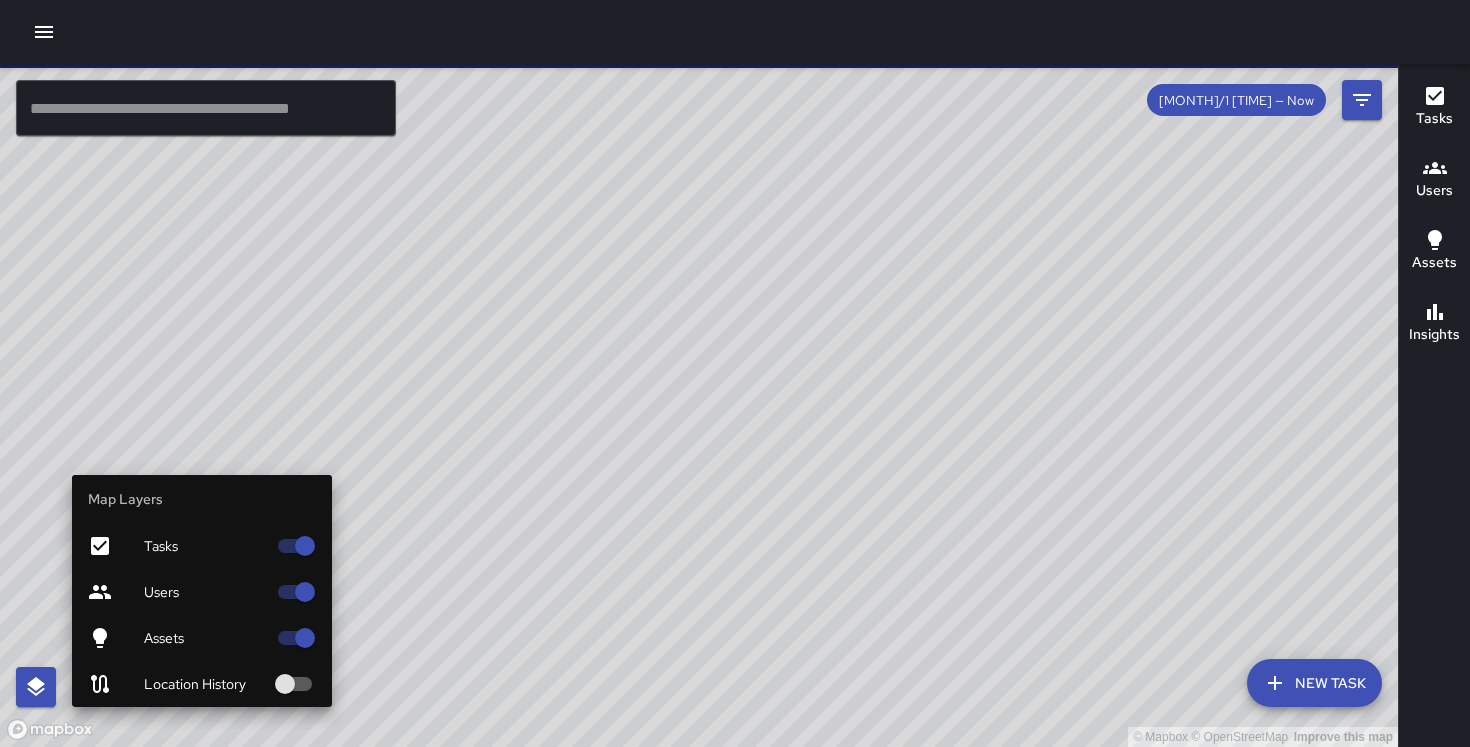 click on "Assets" at bounding box center (202, 638) 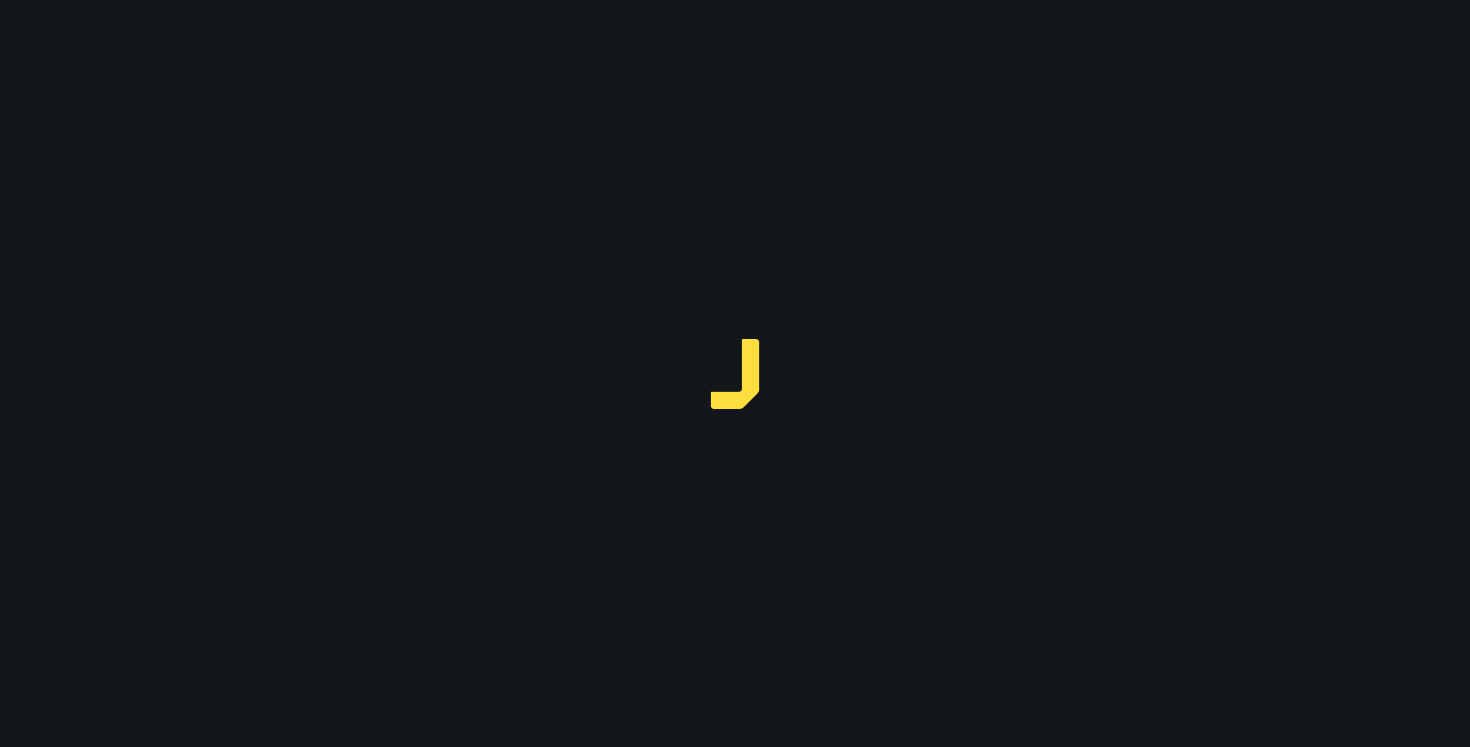 scroll, scrollTop: 0, scrollLeft: 0, axis: both 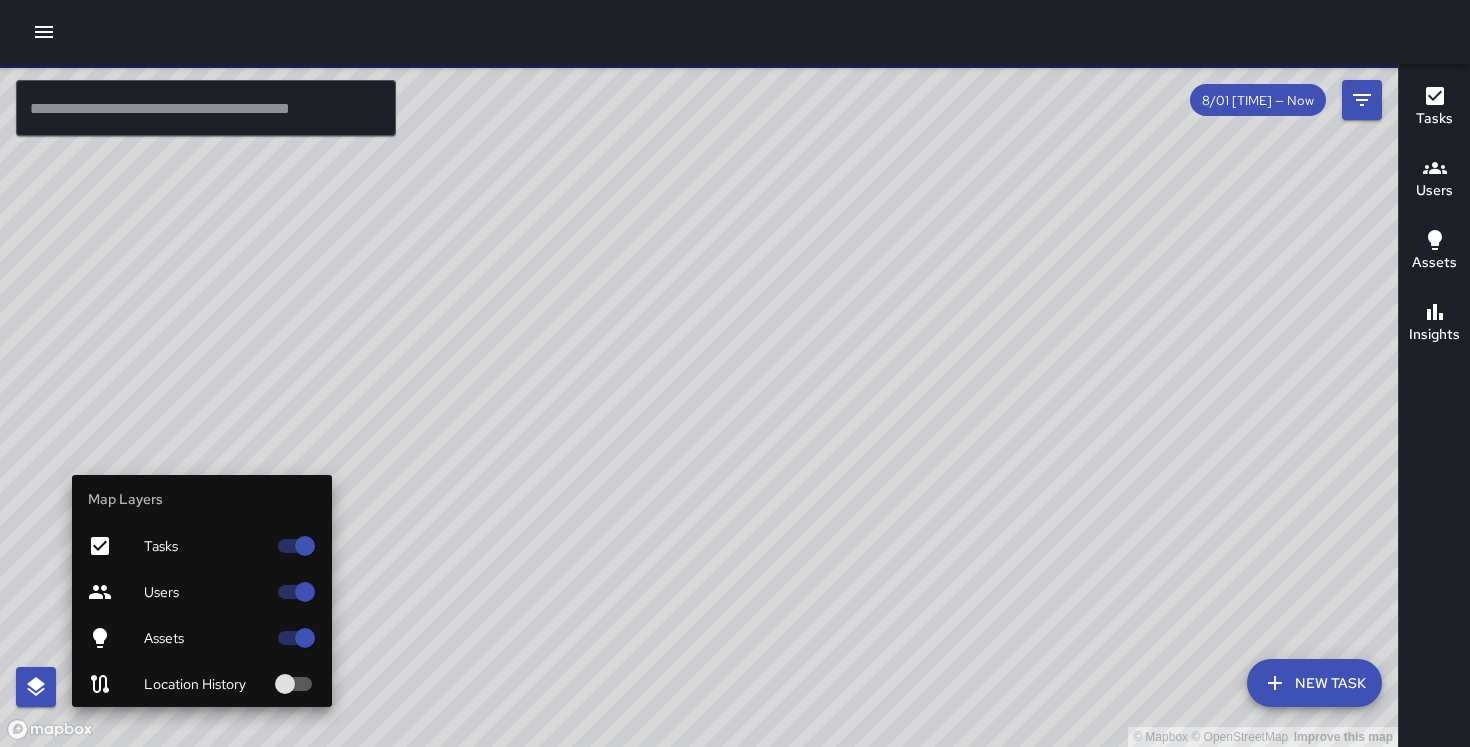 click 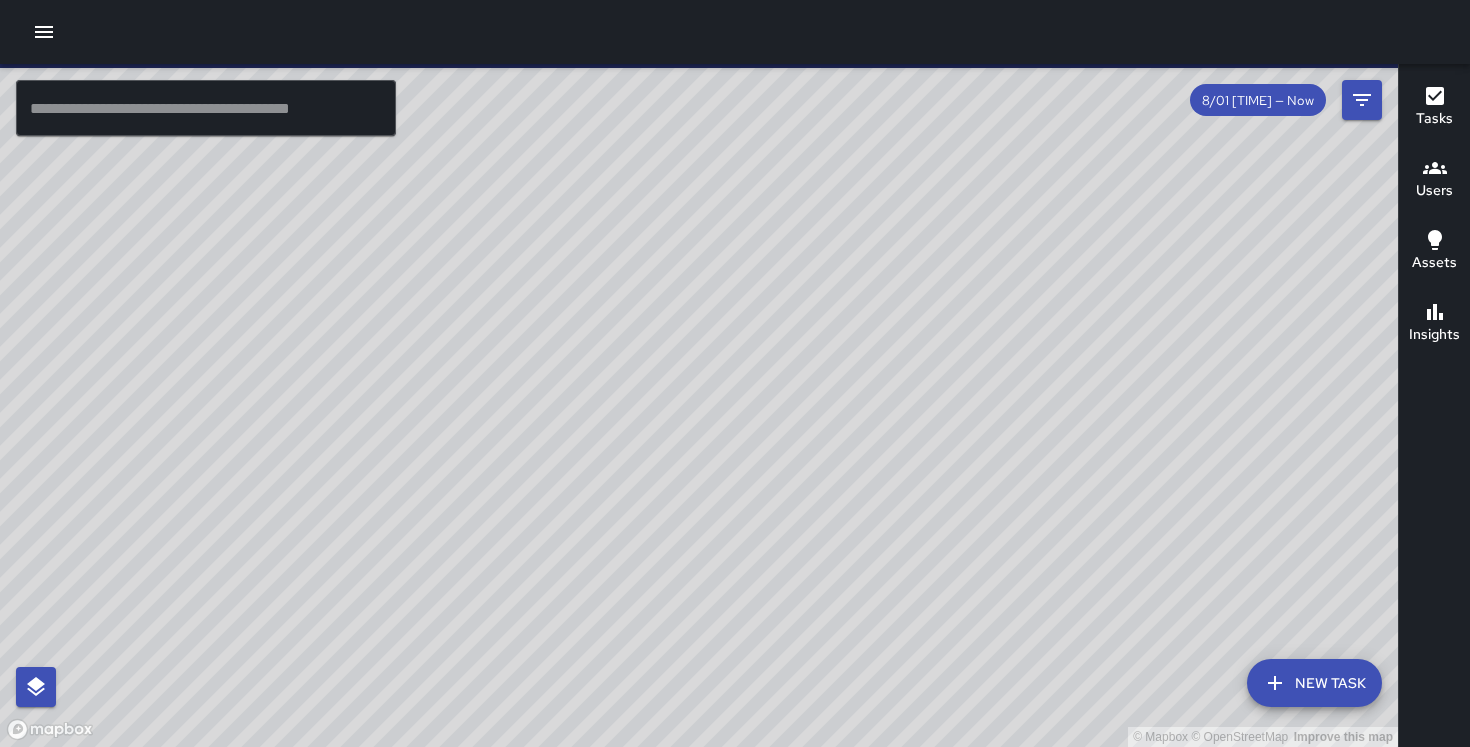 drag, startPoint x: 442, startPoint y: 188, endPoint x: 513, endPoint y: 446, distance: 267.5911 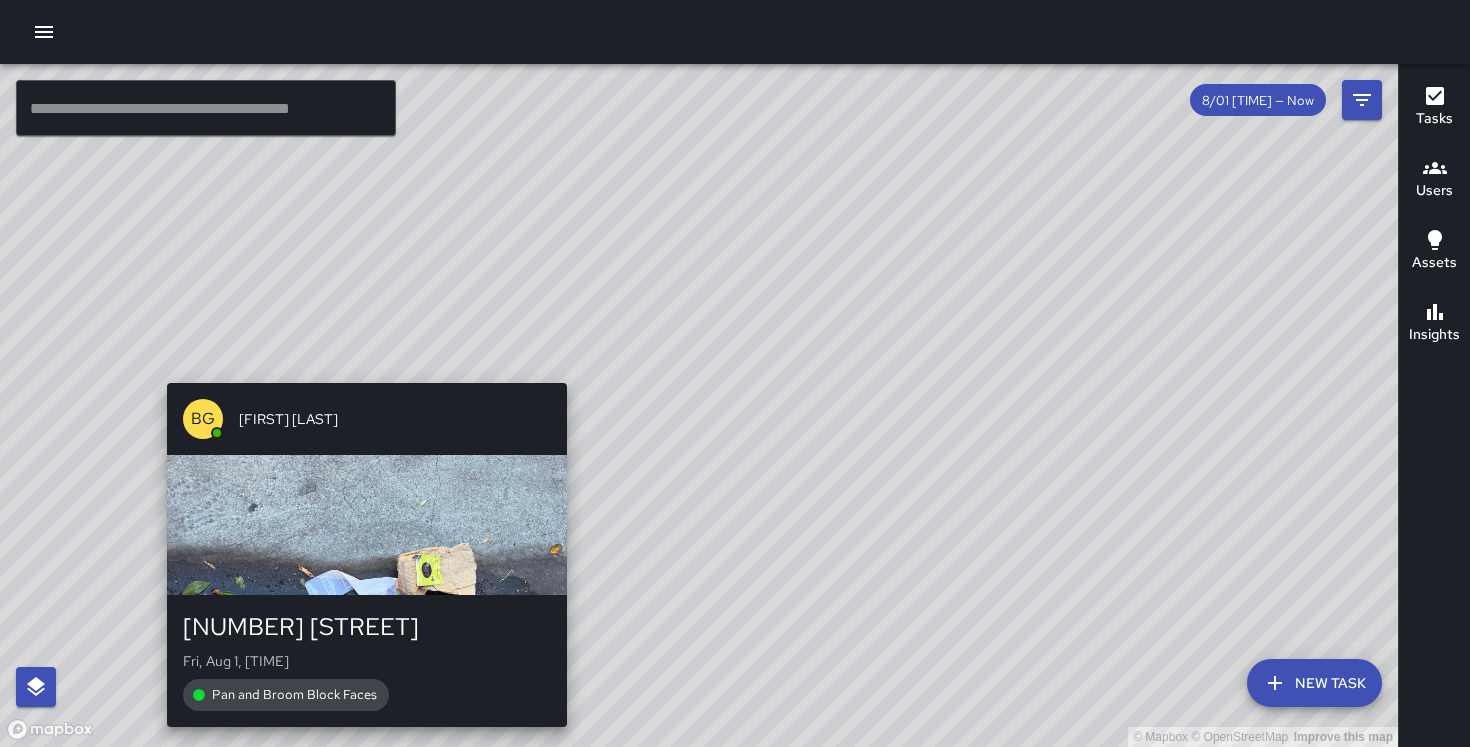click on "© Mapbox   © OpenStreetMap   Improve this map [FIRST] [LAST] [NUMBER] [STREET] Fri, Aug 1, [TIME] Pan and Broom Block Faces" at bounding box center [699, 405] 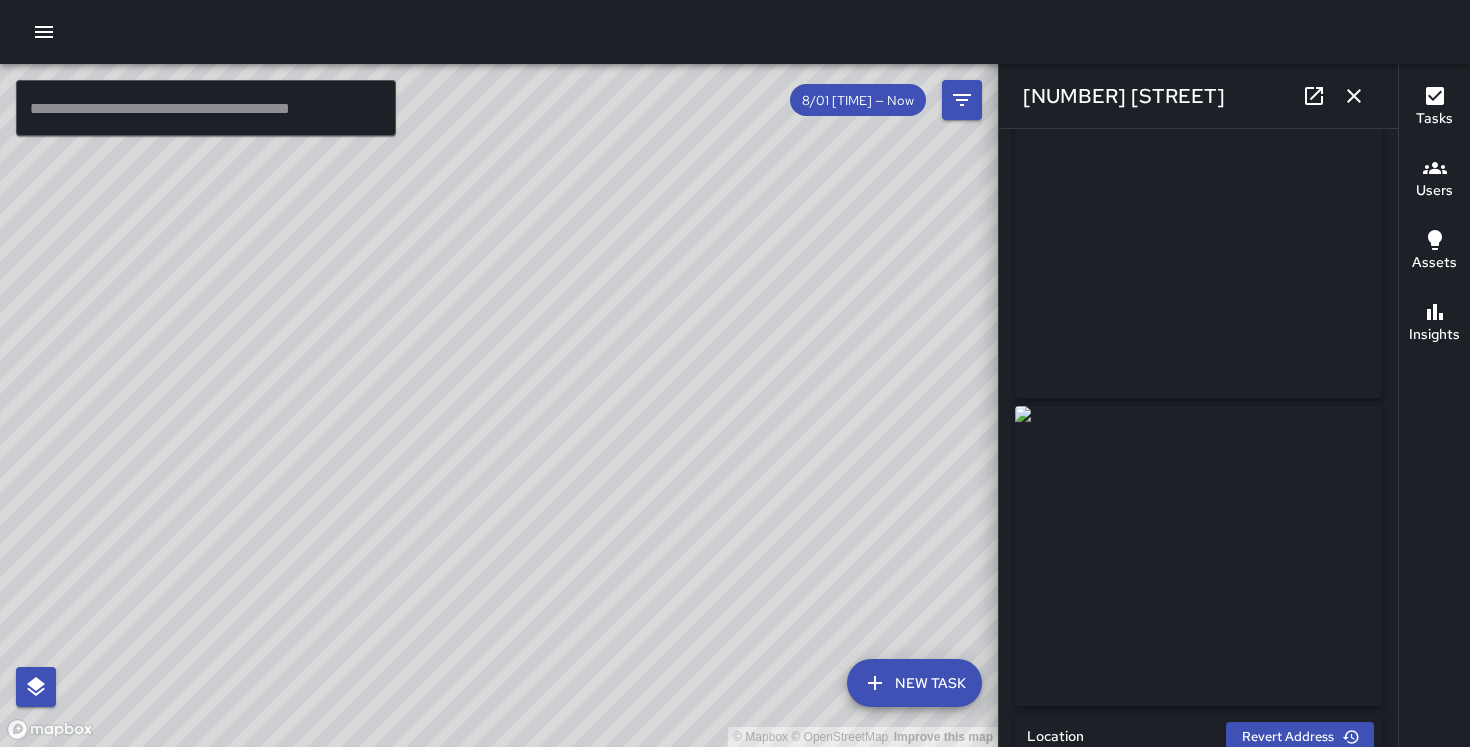 scroll, scrollTop: 59, scrollLeft: 0, axis: vertical 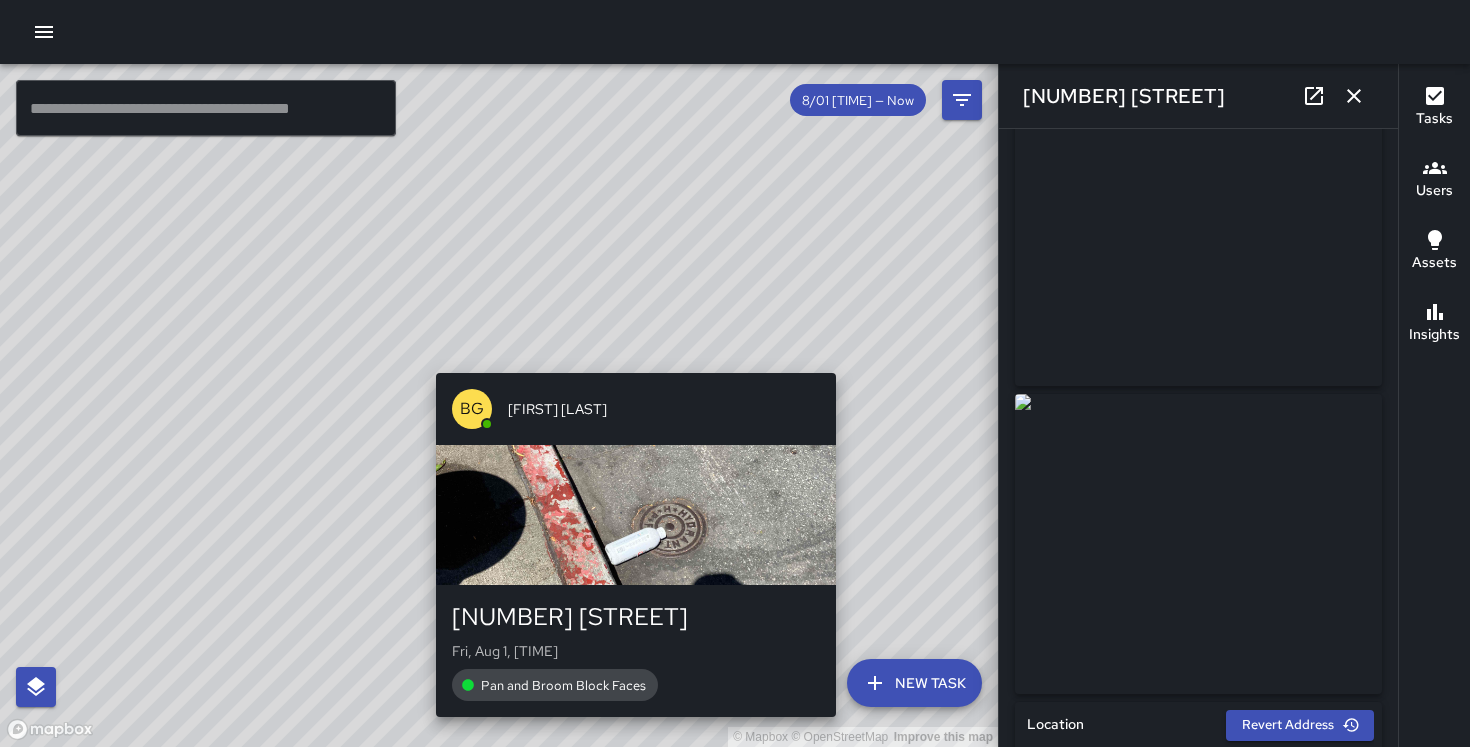 click on "© Mapbox   © OpenStreetMap   Improve this map [FIRST] [LAST] [NUMBER] [STREET] Fri, Aug 1, [TIME] Pan and Broom Block Faces" at bounding box center [499, 405] 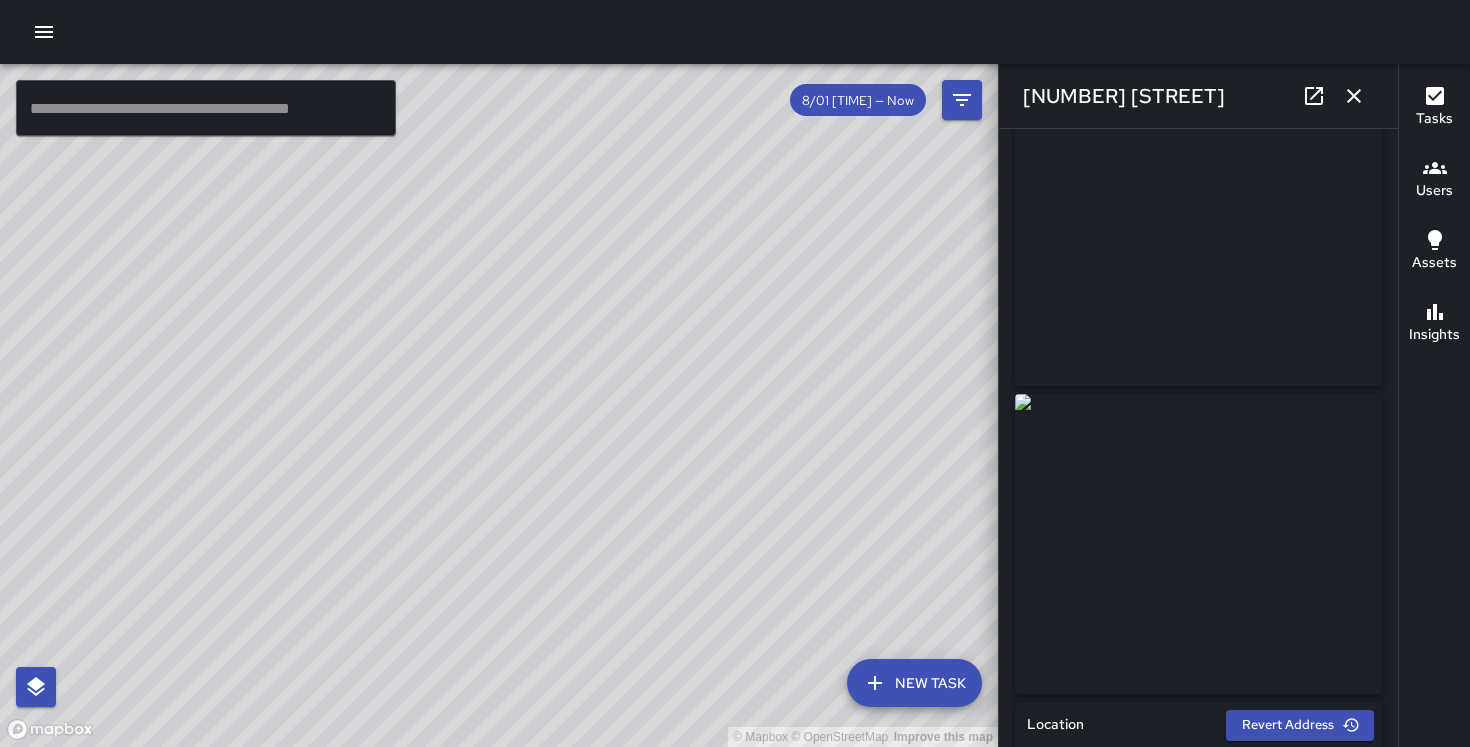 drag, startPoint x: 751, startPoint y: 469, endPoint x: 536, endPoint y: 402, distance: 225.1977 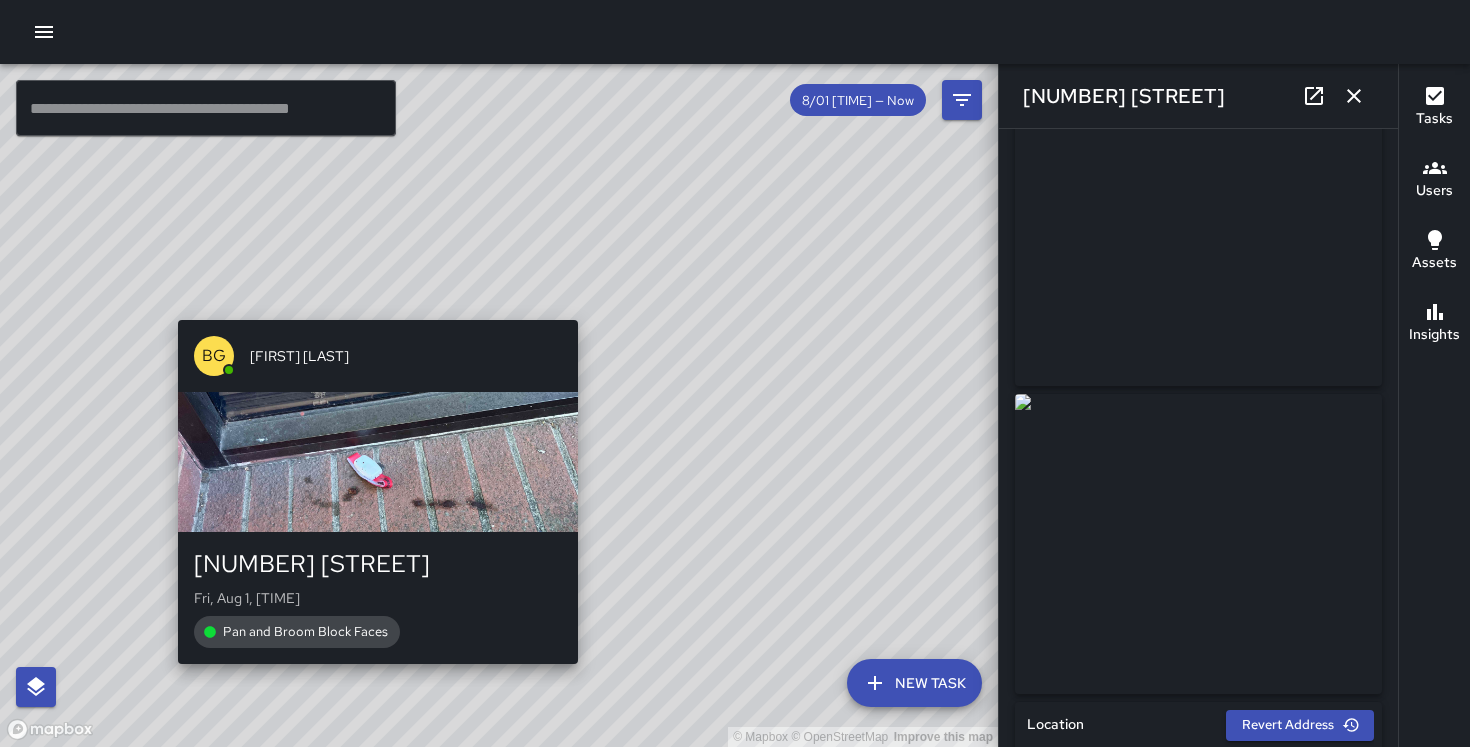click on "© Mapbox   © OpenStreetMap   Improve this map [FIRST] [LAST] [NUMBER] [STREET] Fri, Aug 1, [TIME] Pan and Broom Block Faces" at bounding box center (499, 405) 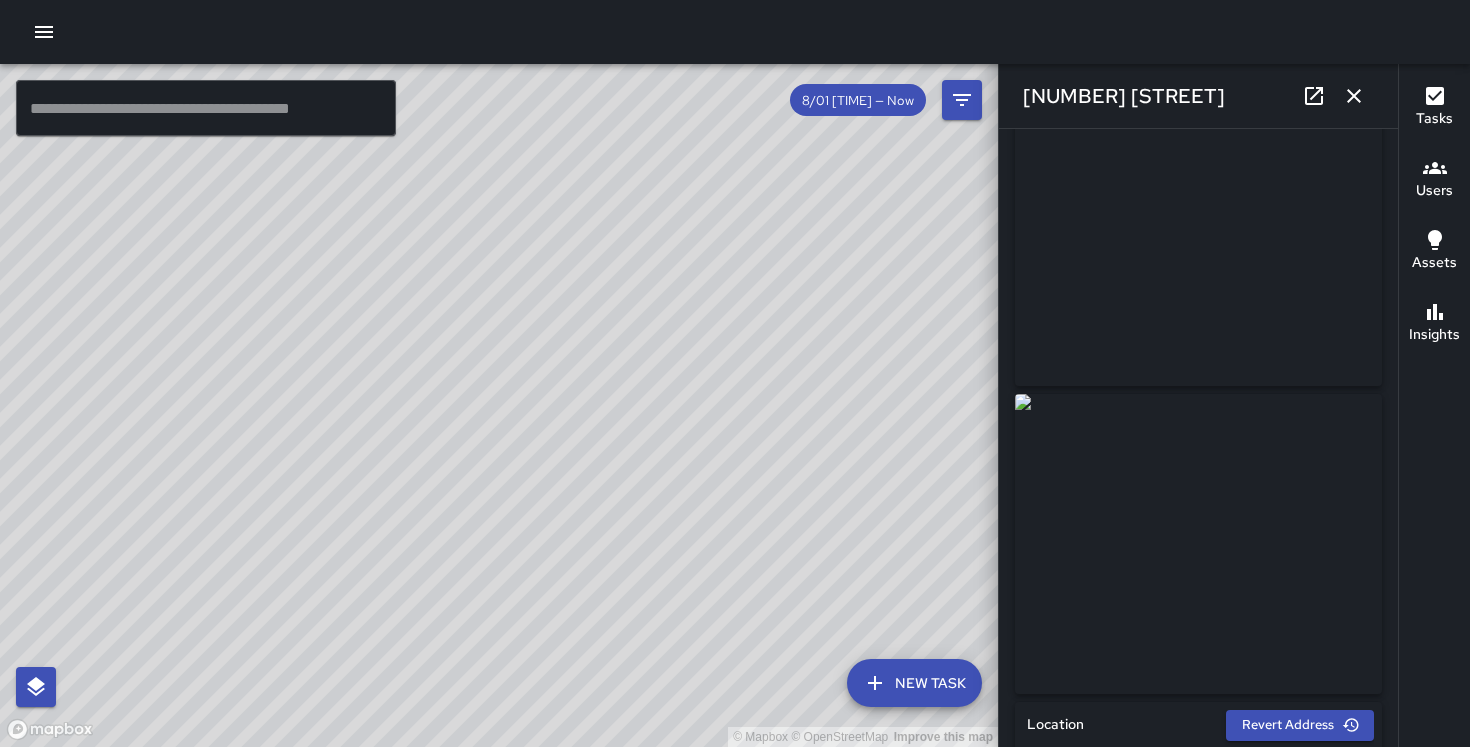 drag, startPoint x: 735, startPoint y: 484, endPoint x: 655, endPoint y: 252, distance: 245.40579 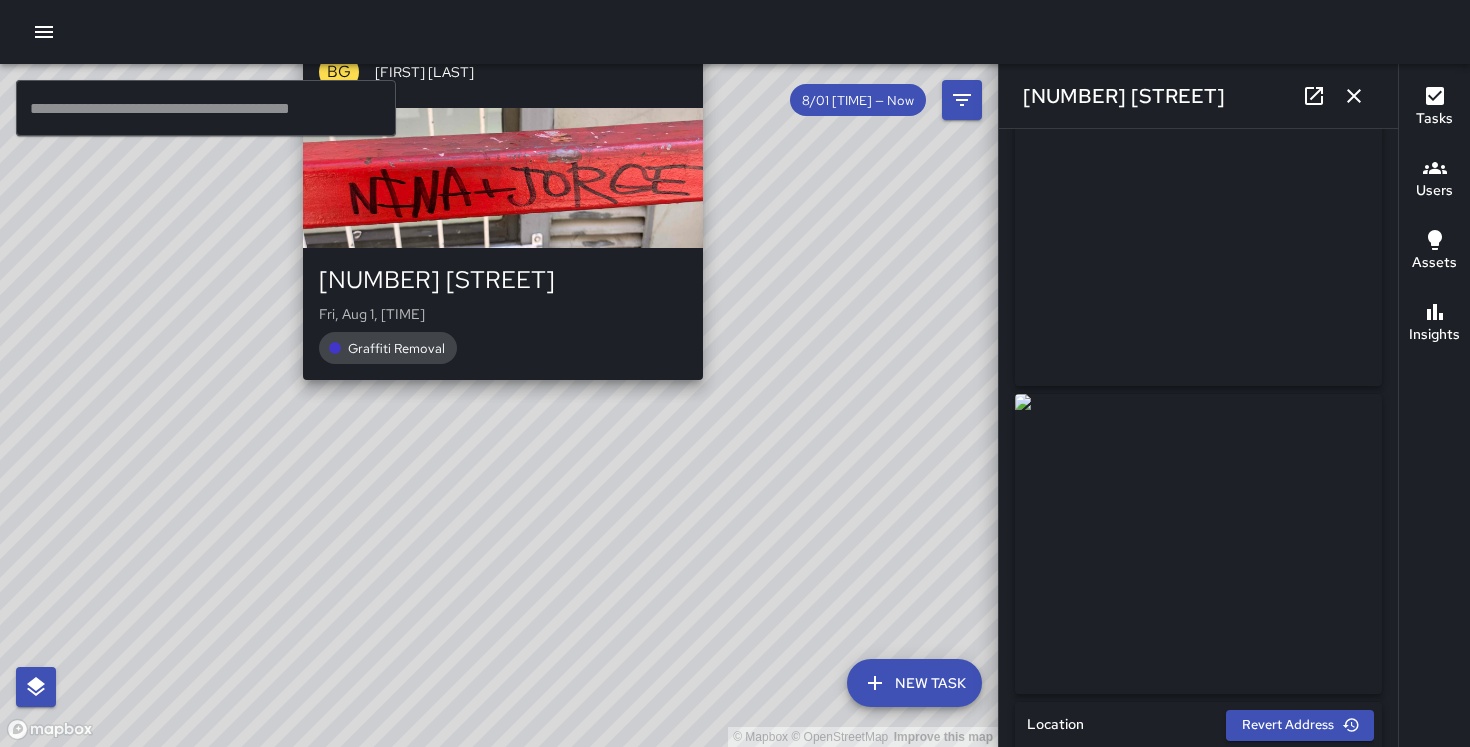 click on "© Mapbox   © OpenStreetMap   Improve this map [FIRST] [LAST] [NUMBER] [STREET] Fri, Aug 1, [TIME] Graffiti Removal" at bounding box center (499, 405) 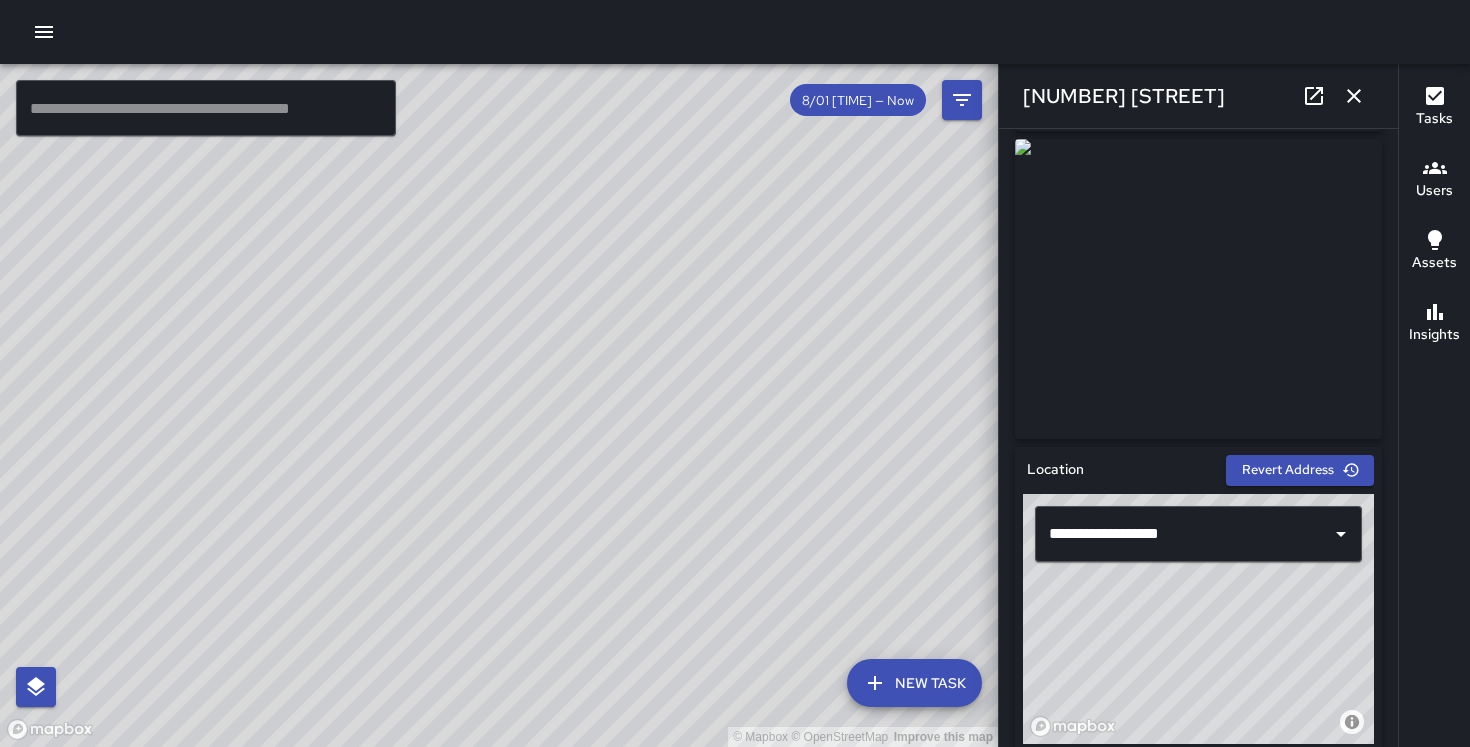 scroll, scrollTop: 643, scrollLeft: 0, axis: vertical 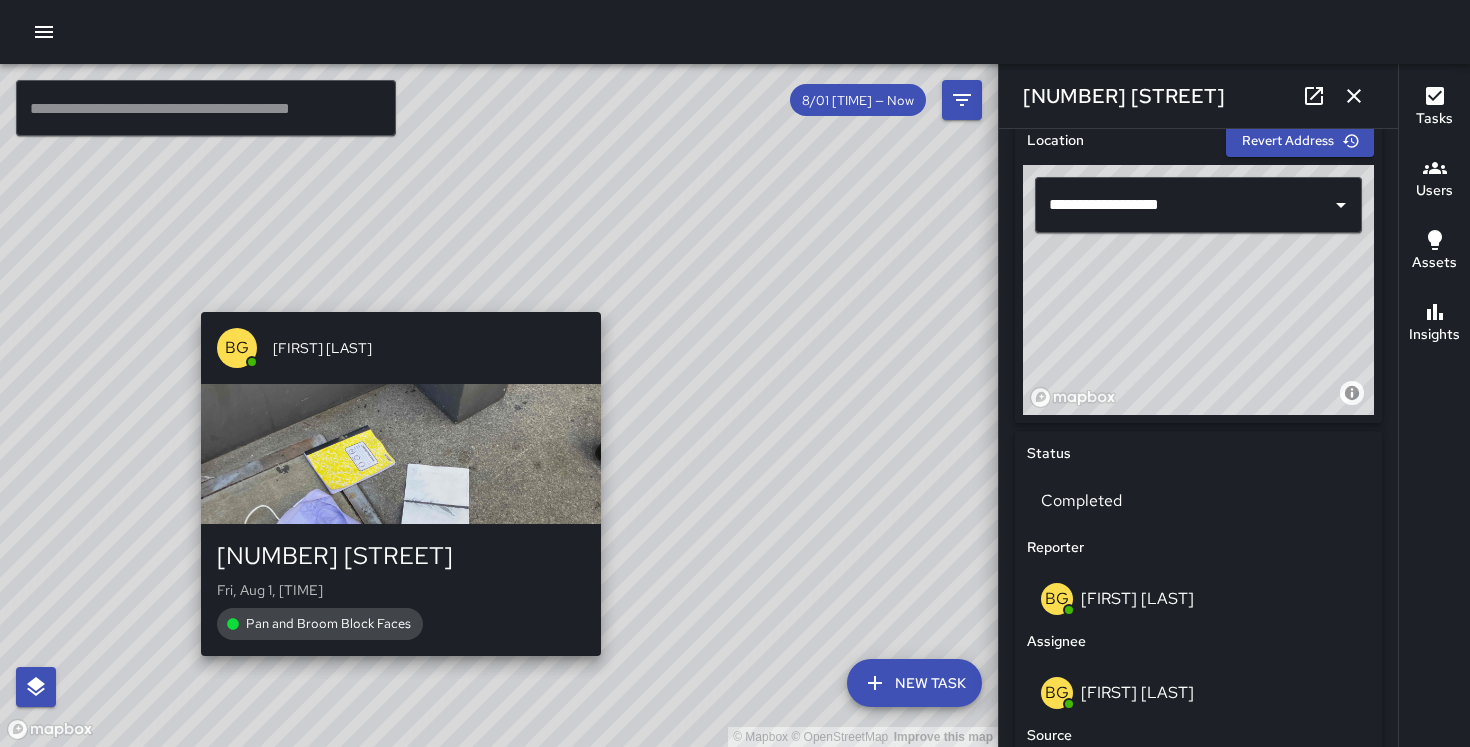 click on "© Mapbox   © OpenStreetMap   Improve this map [FIRST] [LAST] [NUMBER] [STREET] Fri, Aug 1, [TIME] Pan and Broom Block Faces" at bounding box center [401, 484] 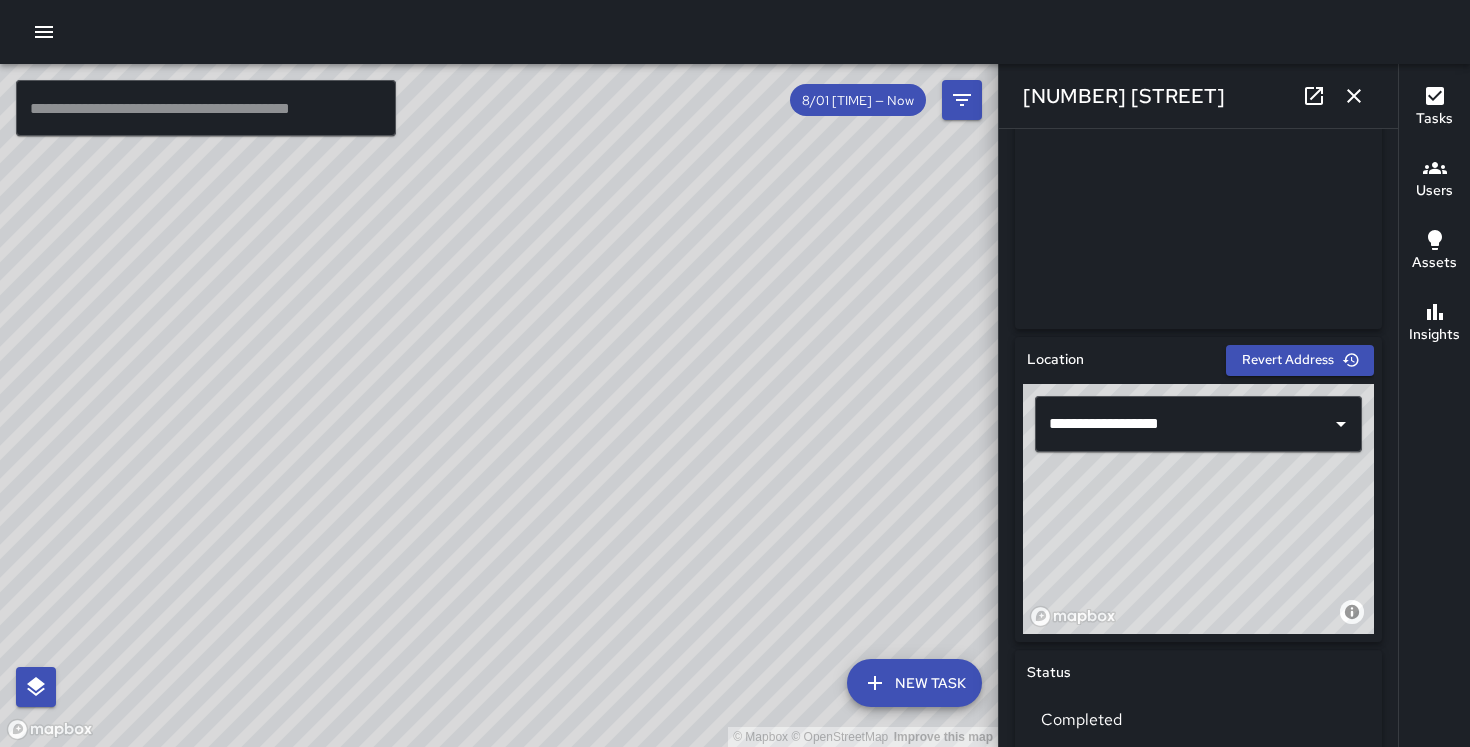 scroll, scrollTop: 0, scrollLeft: 0, axis: both 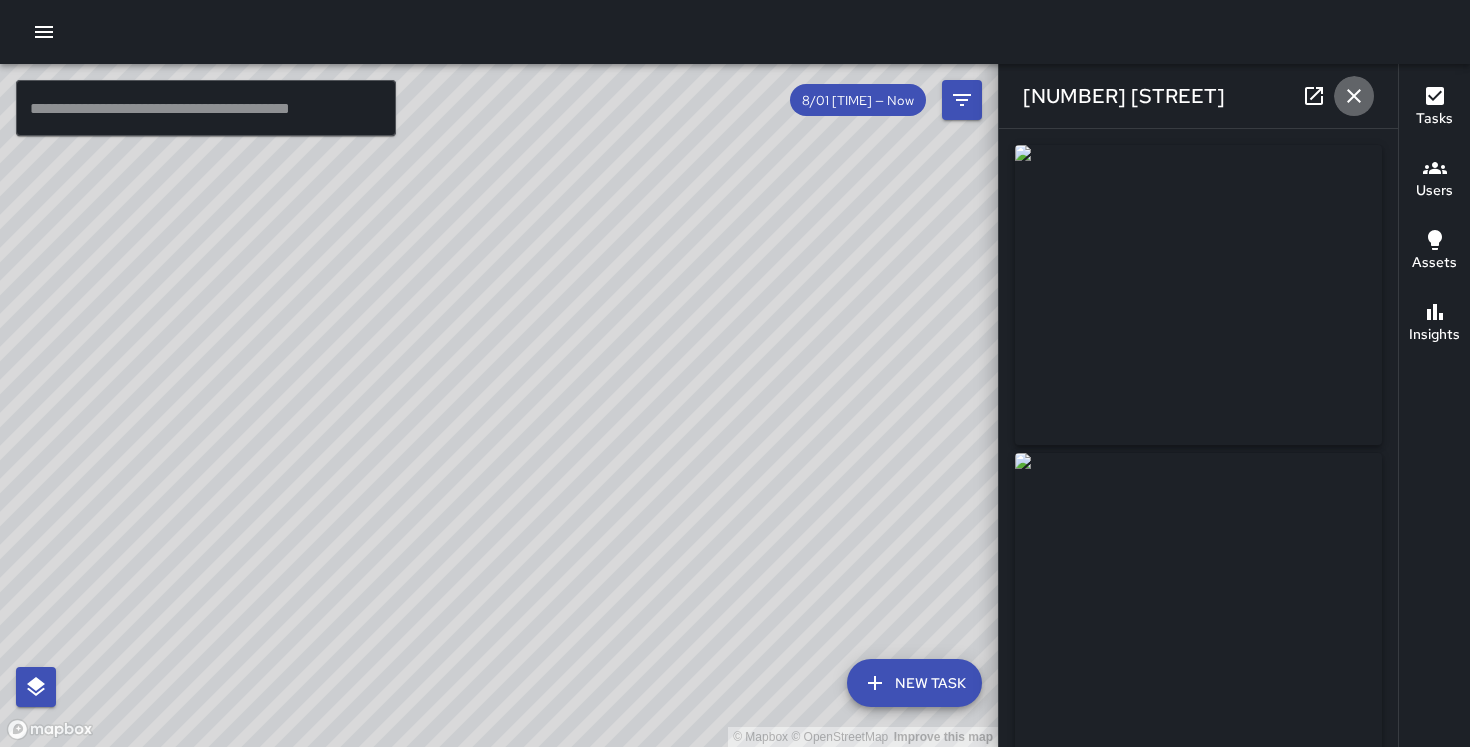 click 